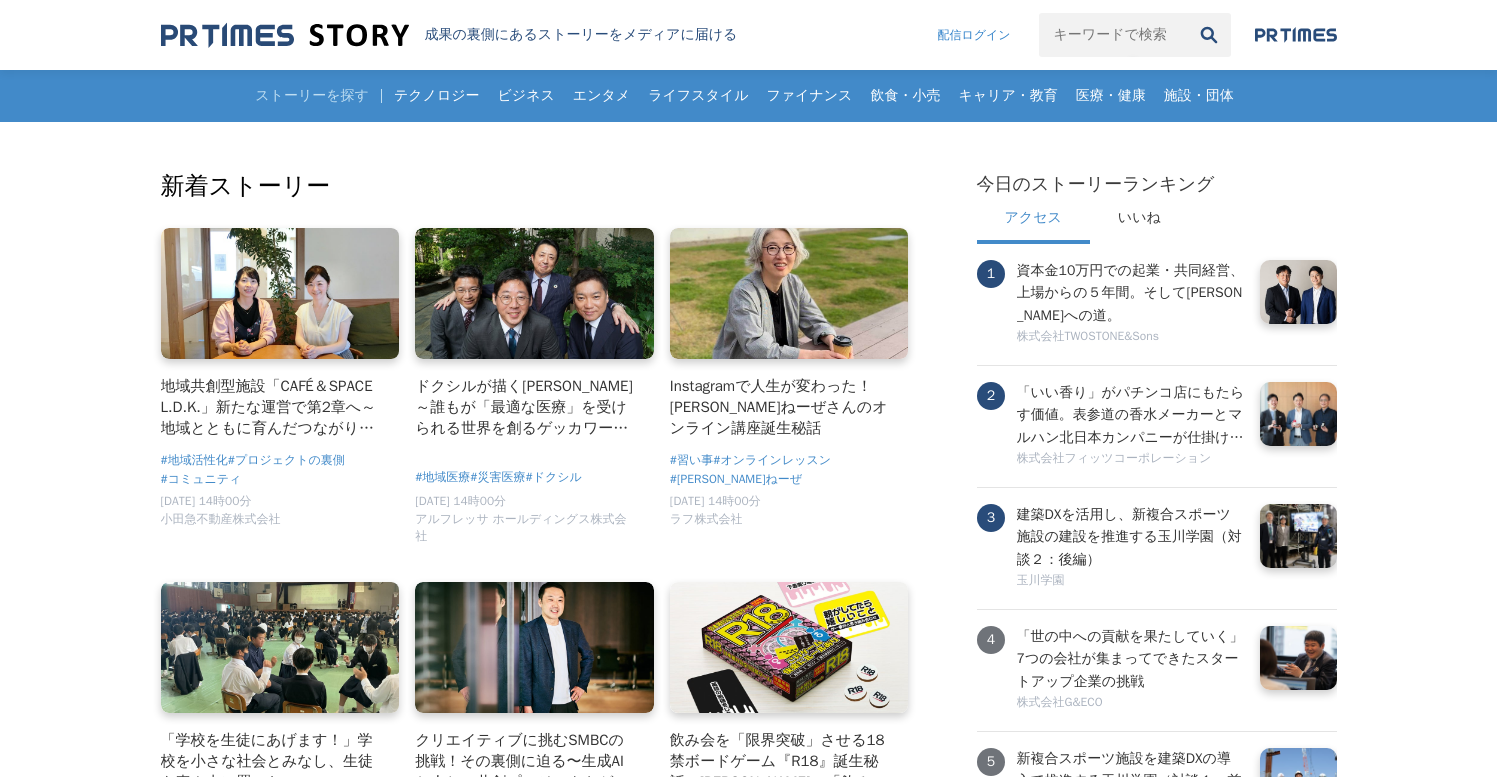 scroll, scrollTop: 0, scrollLeft: 0, axis: both 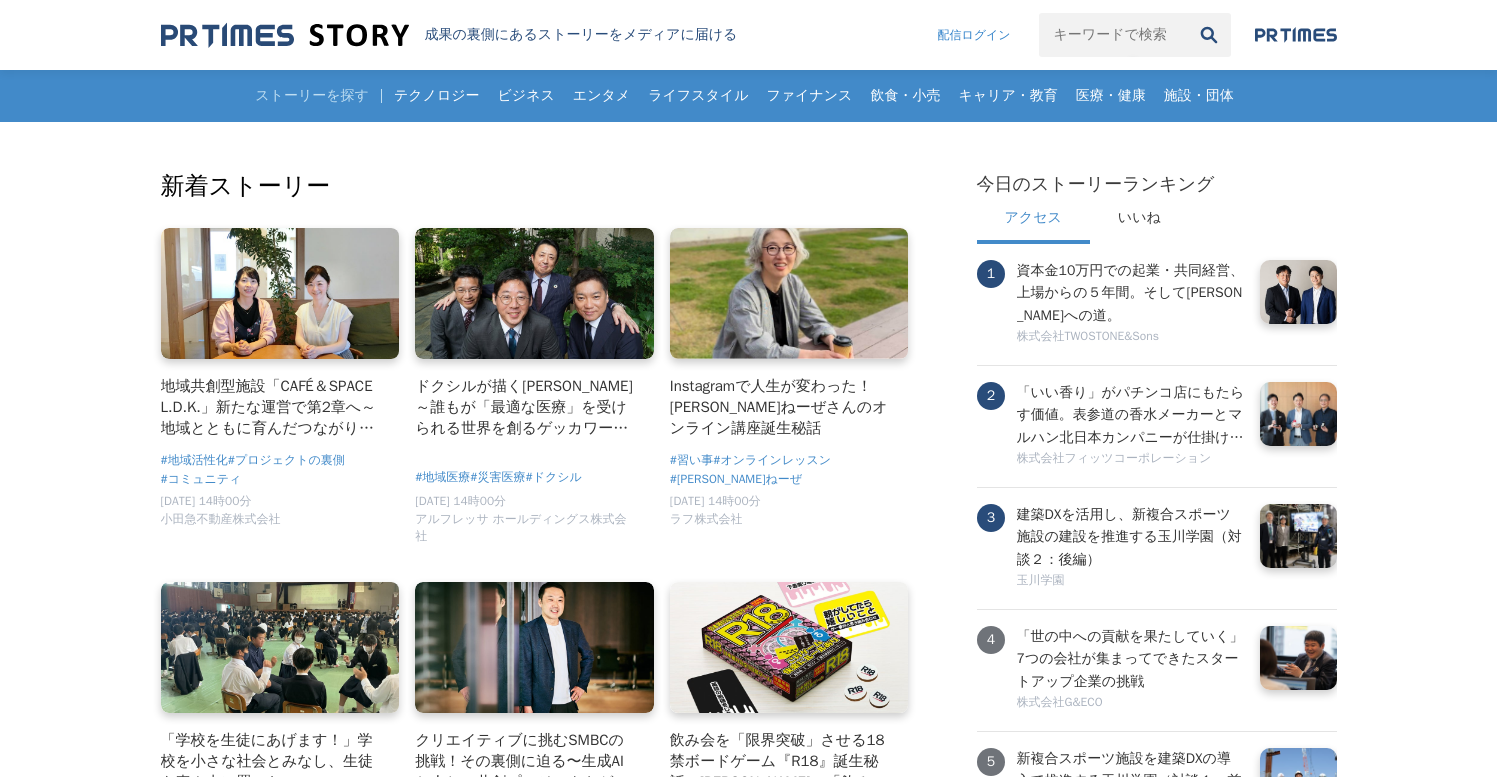 click on "新着ストーリー" at bounding box center [537, 186] 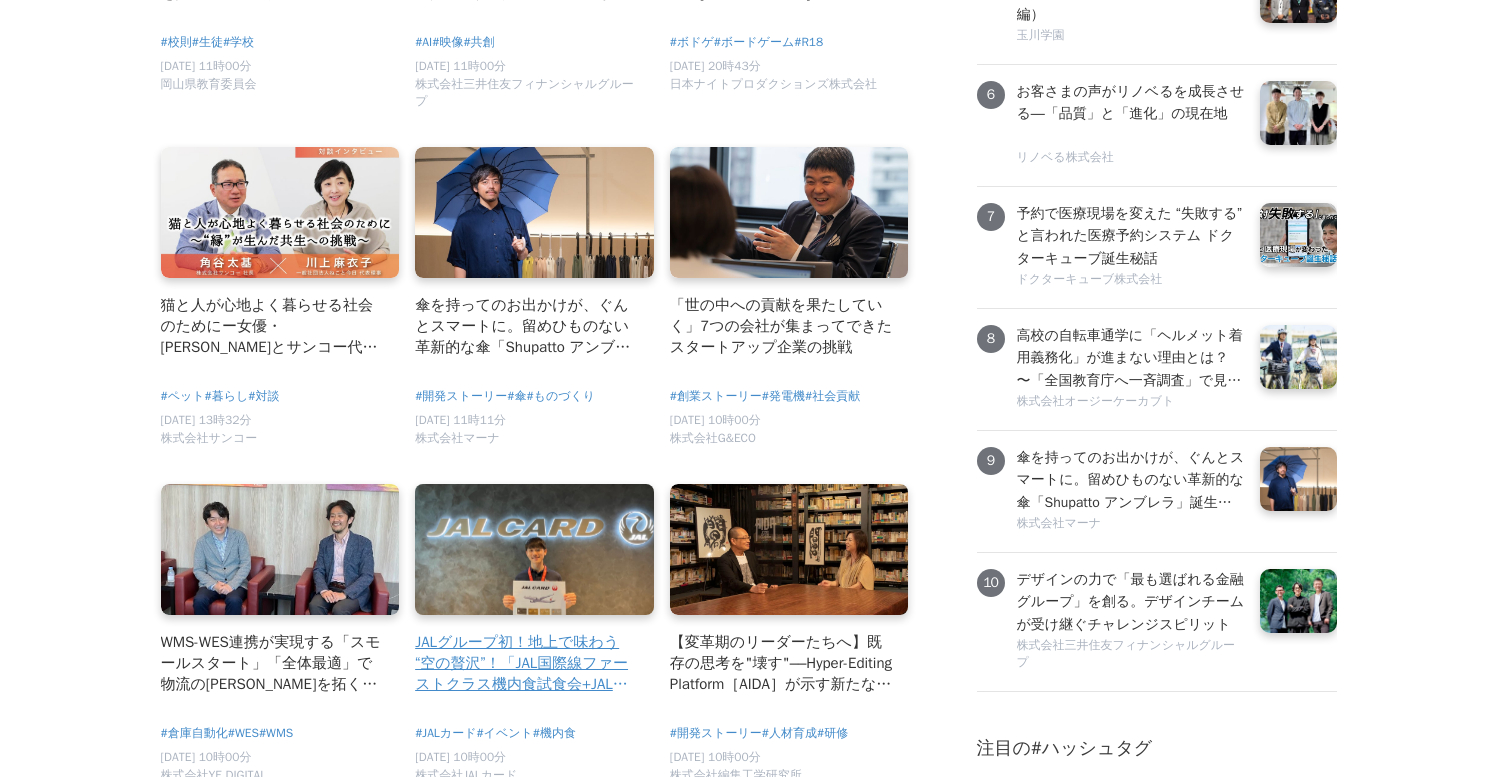scroll, scrollTop: 760, scrollLeft: 0, axis: vertical 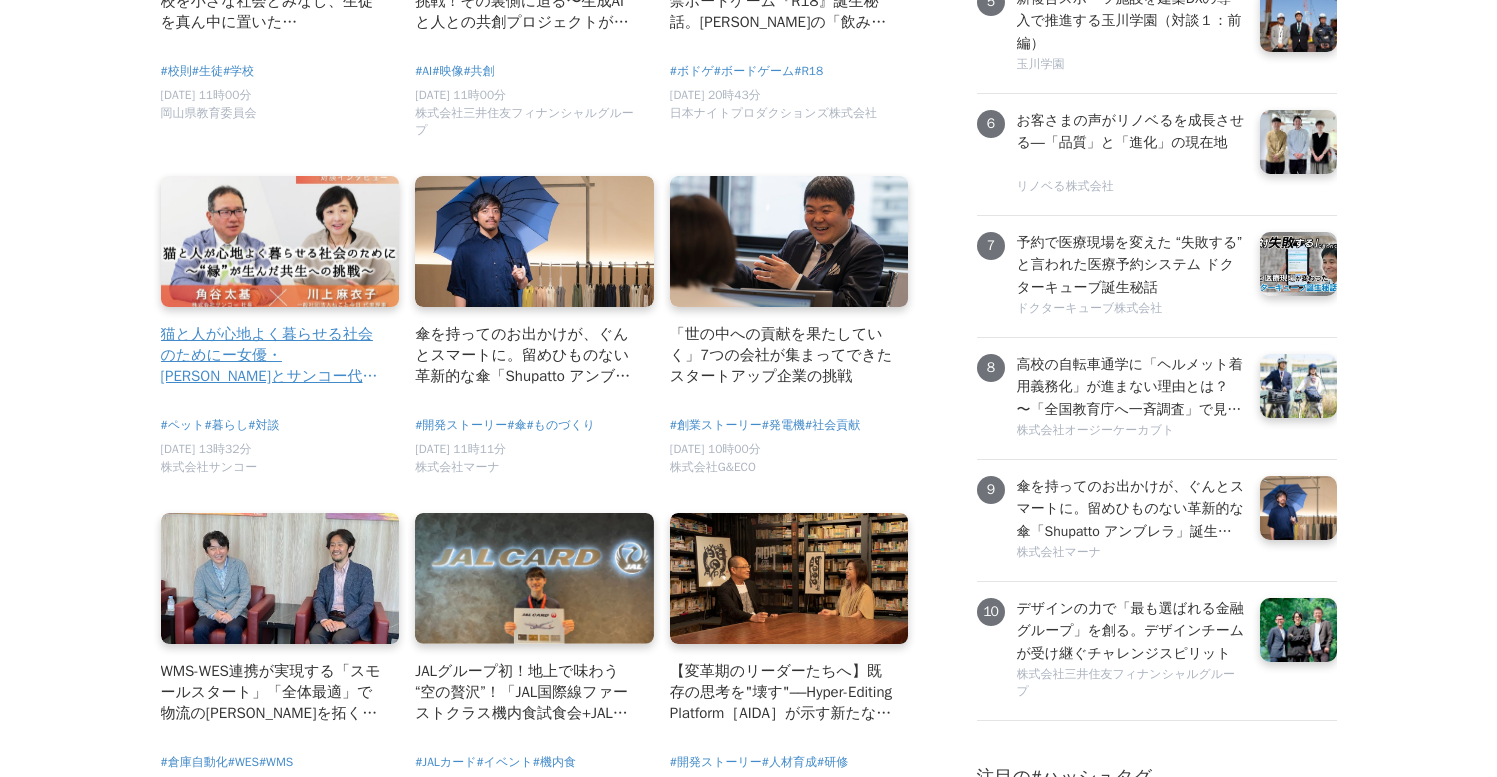 click on "猫と人が心地よく暮らせる社会のためにー女優・[PERSON_NAME]とサンコー代表[PERSON_NAME]が語る、“縁”が生んだ共生への挑戦ー" at bounding box center (272, 355) 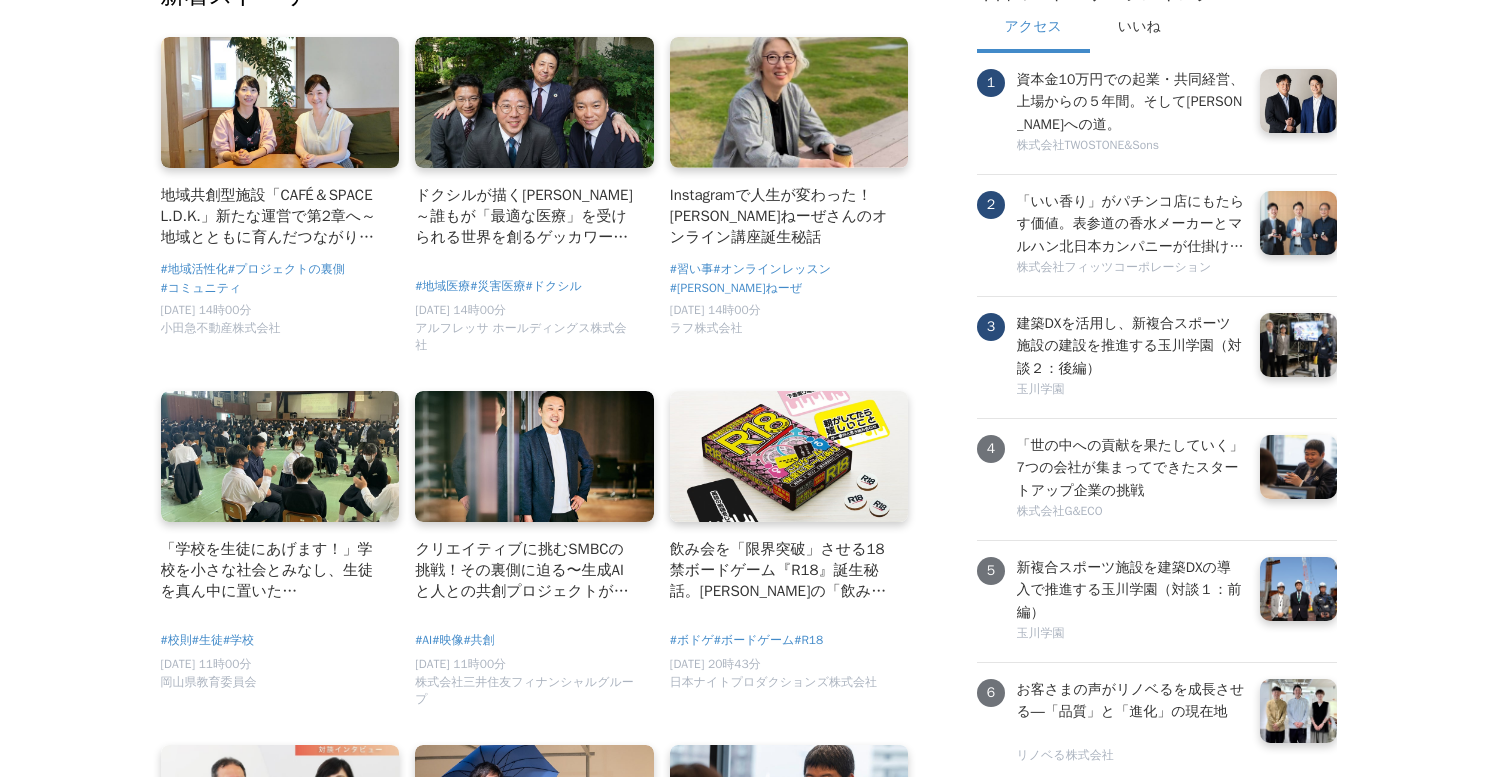 scroll, scrollTop: 192, scrollLeft: 0, axis: vertical 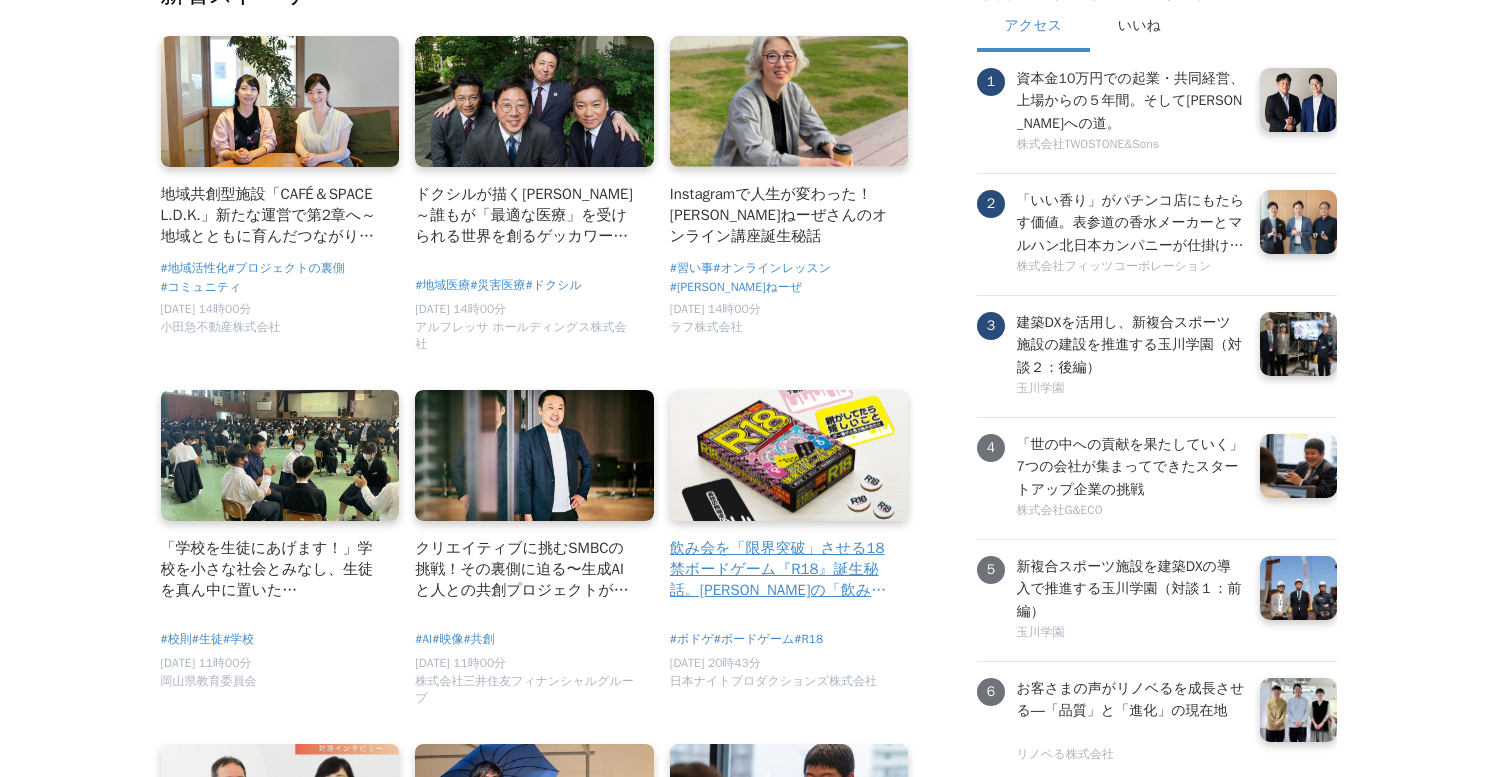 click on "飲み会を「限界突破」させる18禁ボードゲーム『R18』誕生秘話。日本初の「飲み会専用」ボードゲーム―日本ナイトプロダクションズ株式会社 代表取締役 豊島 拓馬" at bounding box center [781, 569] 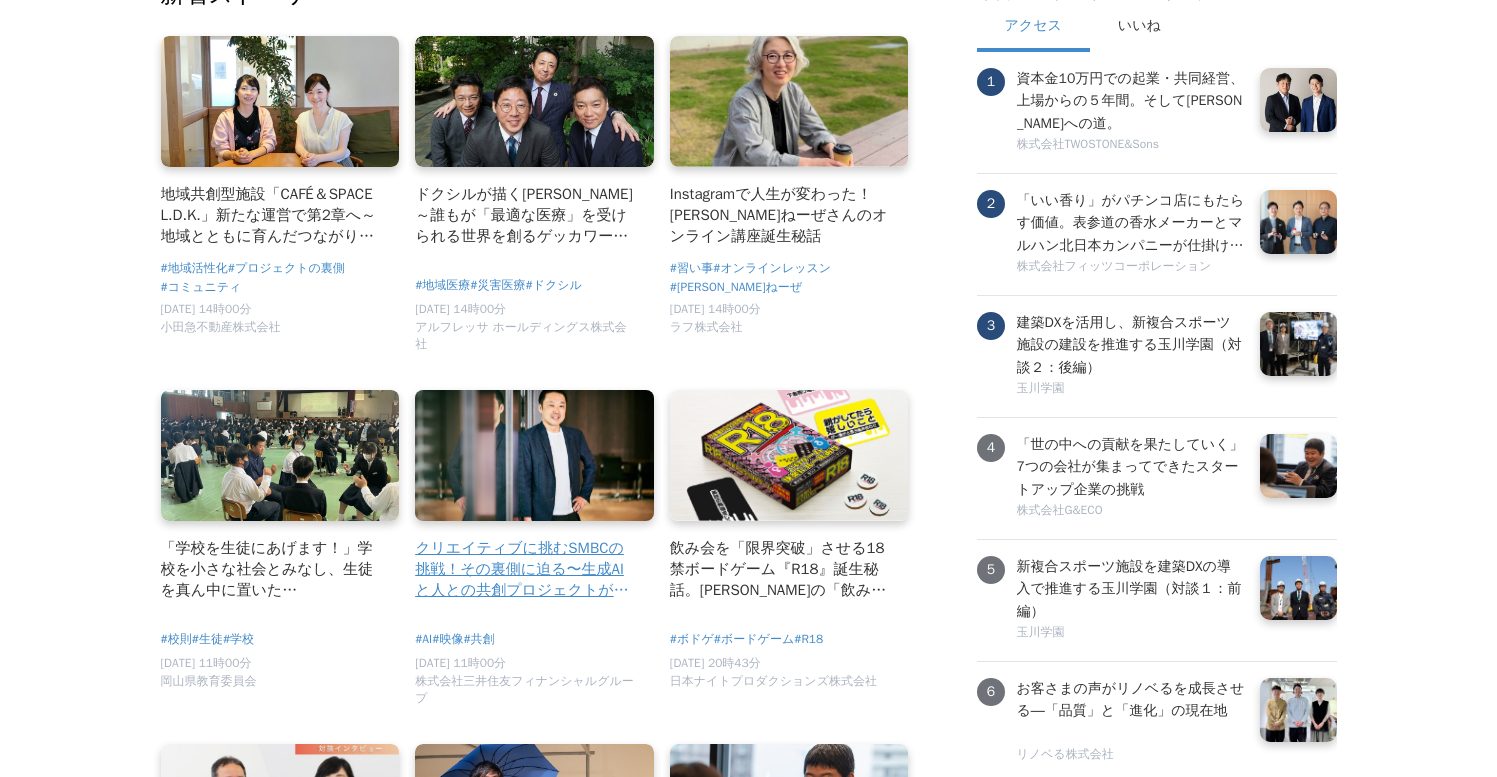 click on "クリエイティブに挑むSMBCの挑戦！その裏側に迫る〜生成AIと人との共創プロジェクトがもたらす[PERSON_NAME]（後篇）" at bounding box center [526, 569] 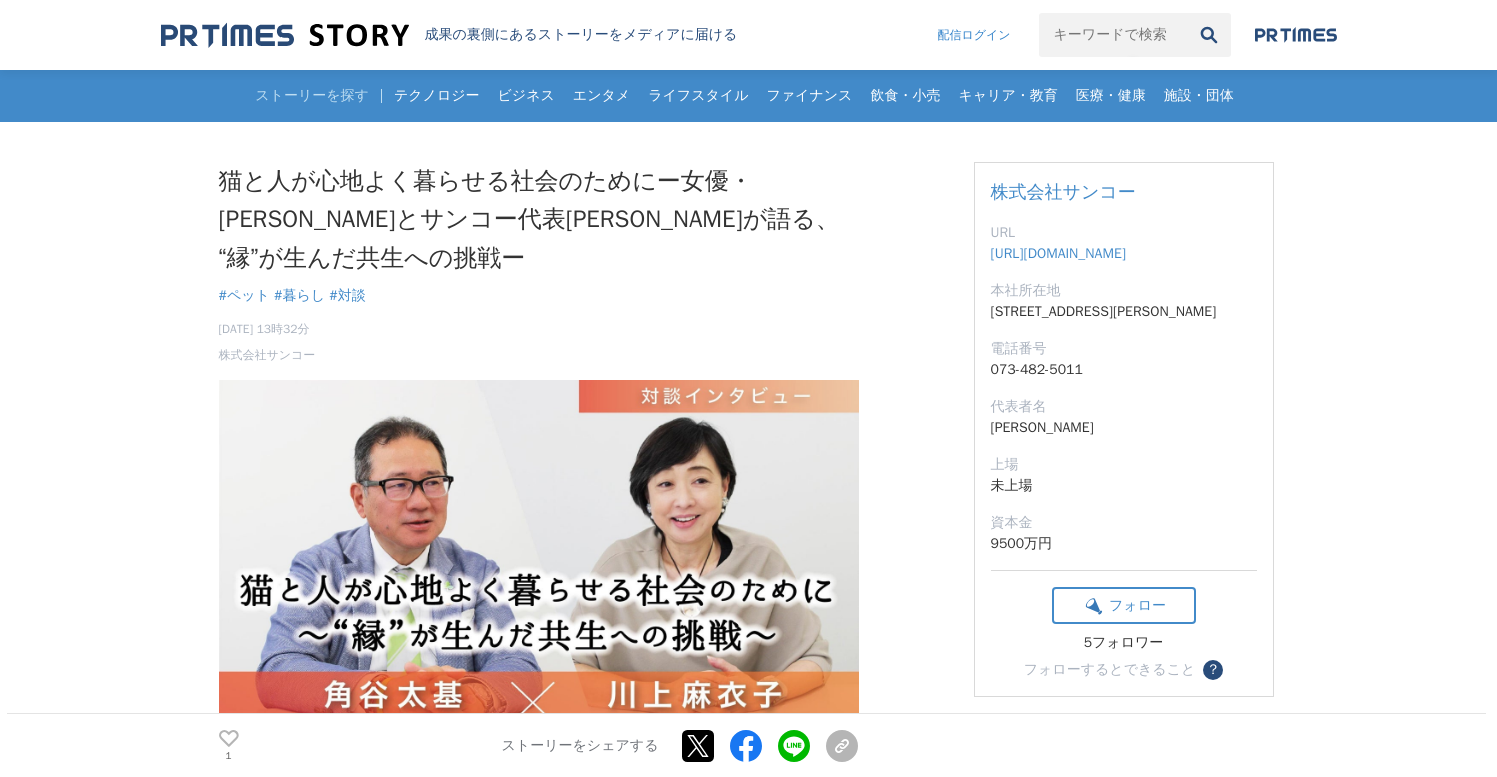 scroll, scrollTop: 0, scrollLeft: 0, axis: both 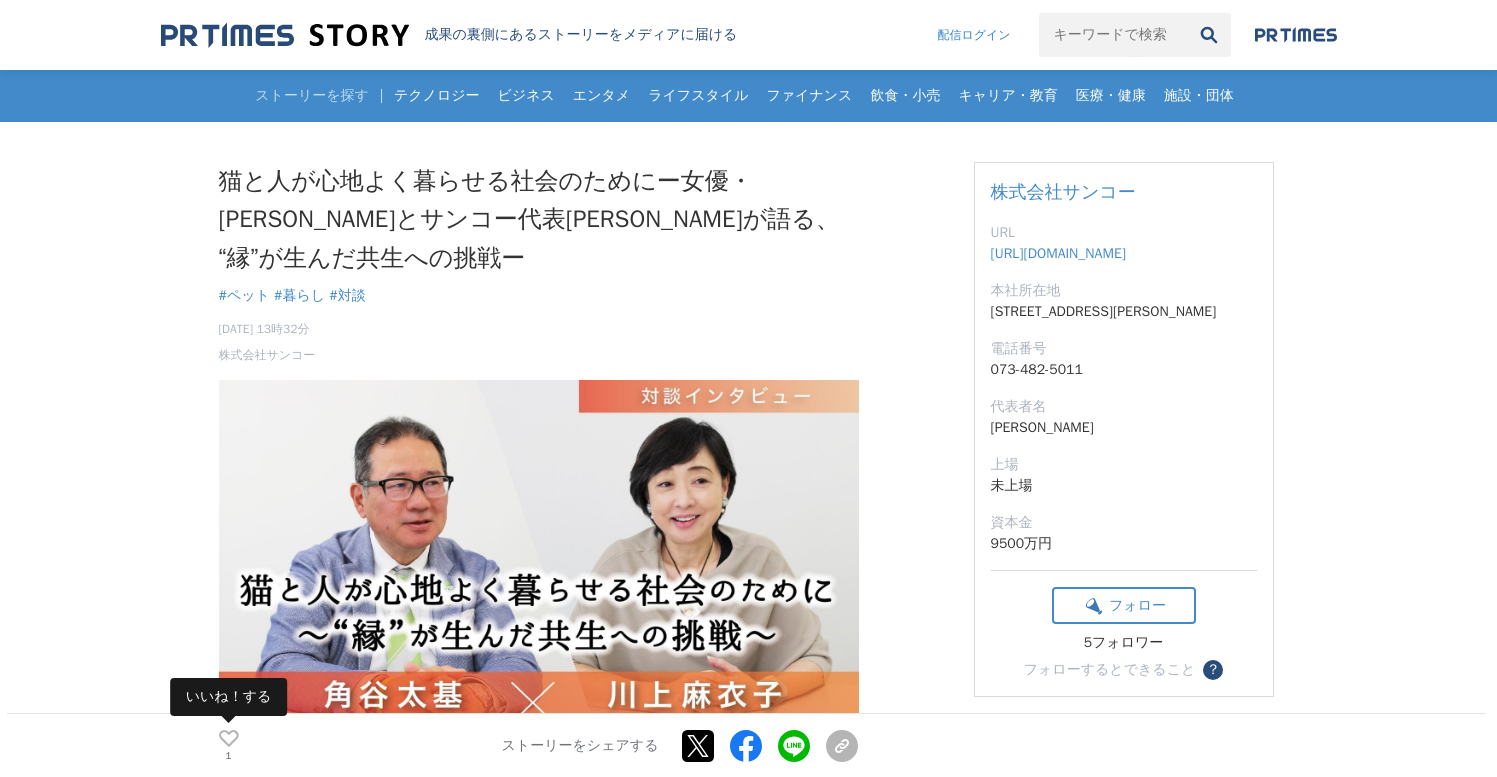 click 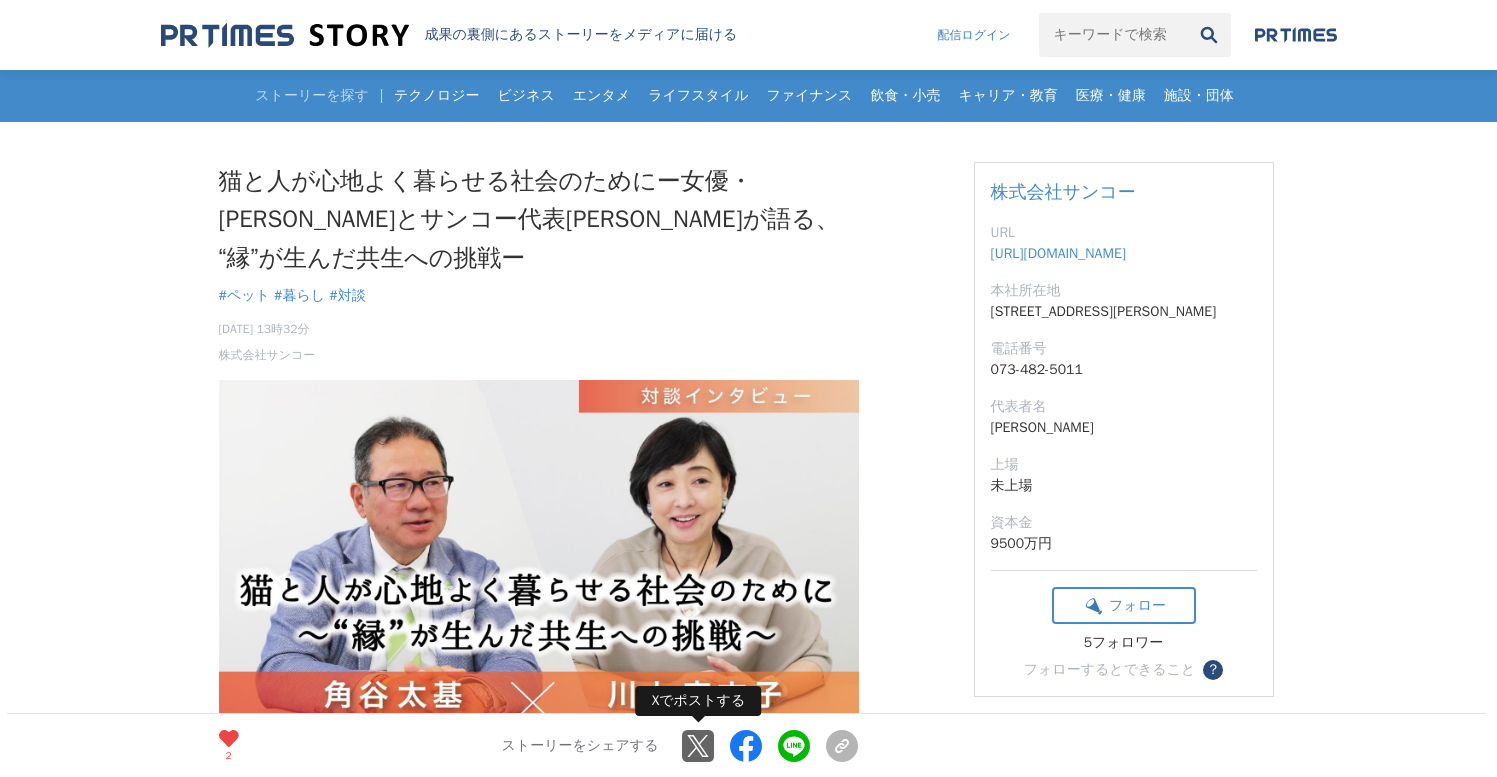click at bounding box center [698, 746] 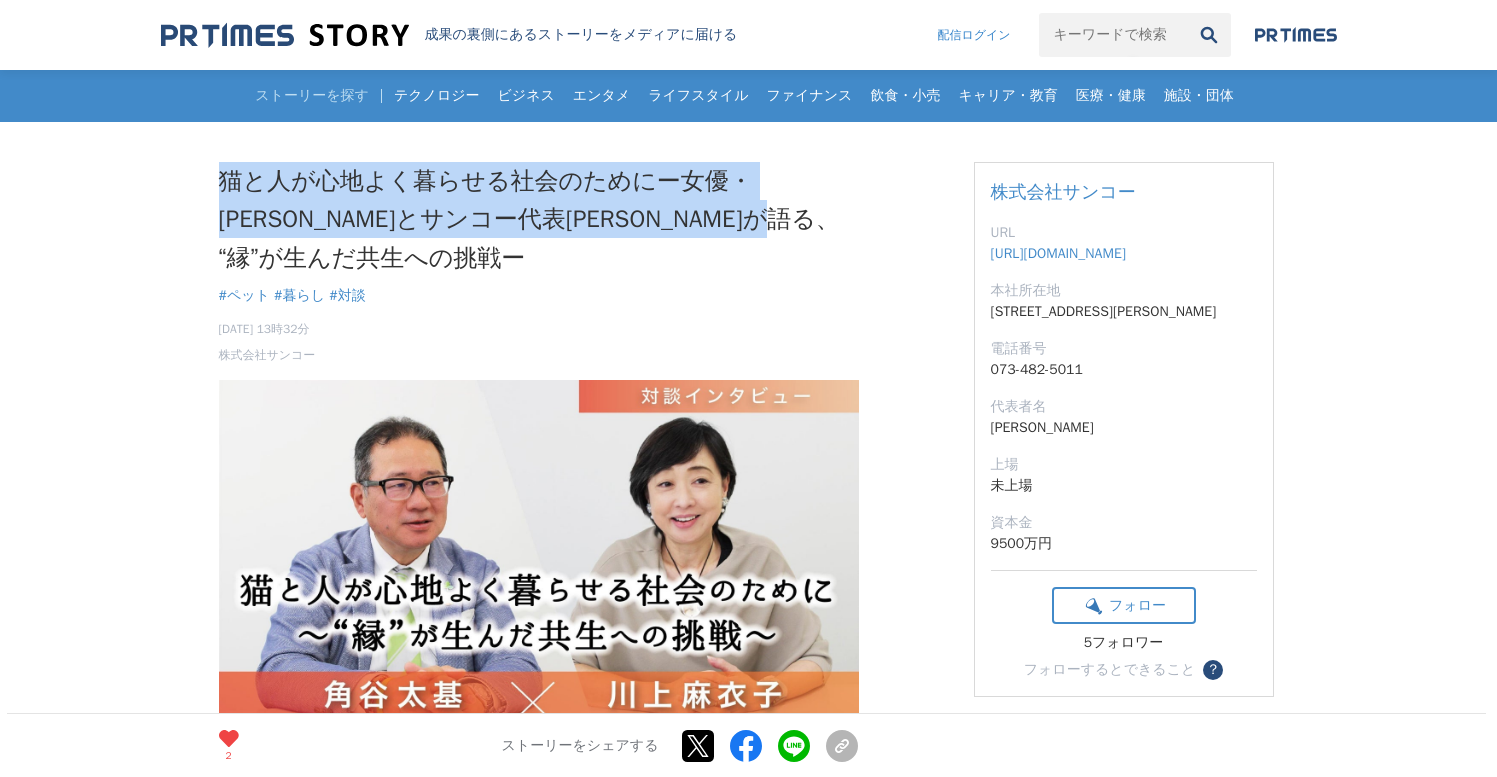 drag, startPoint x: 320, startPoint y: 150, endPoint x: 573, endPoint y: 271, distance: 280.44608 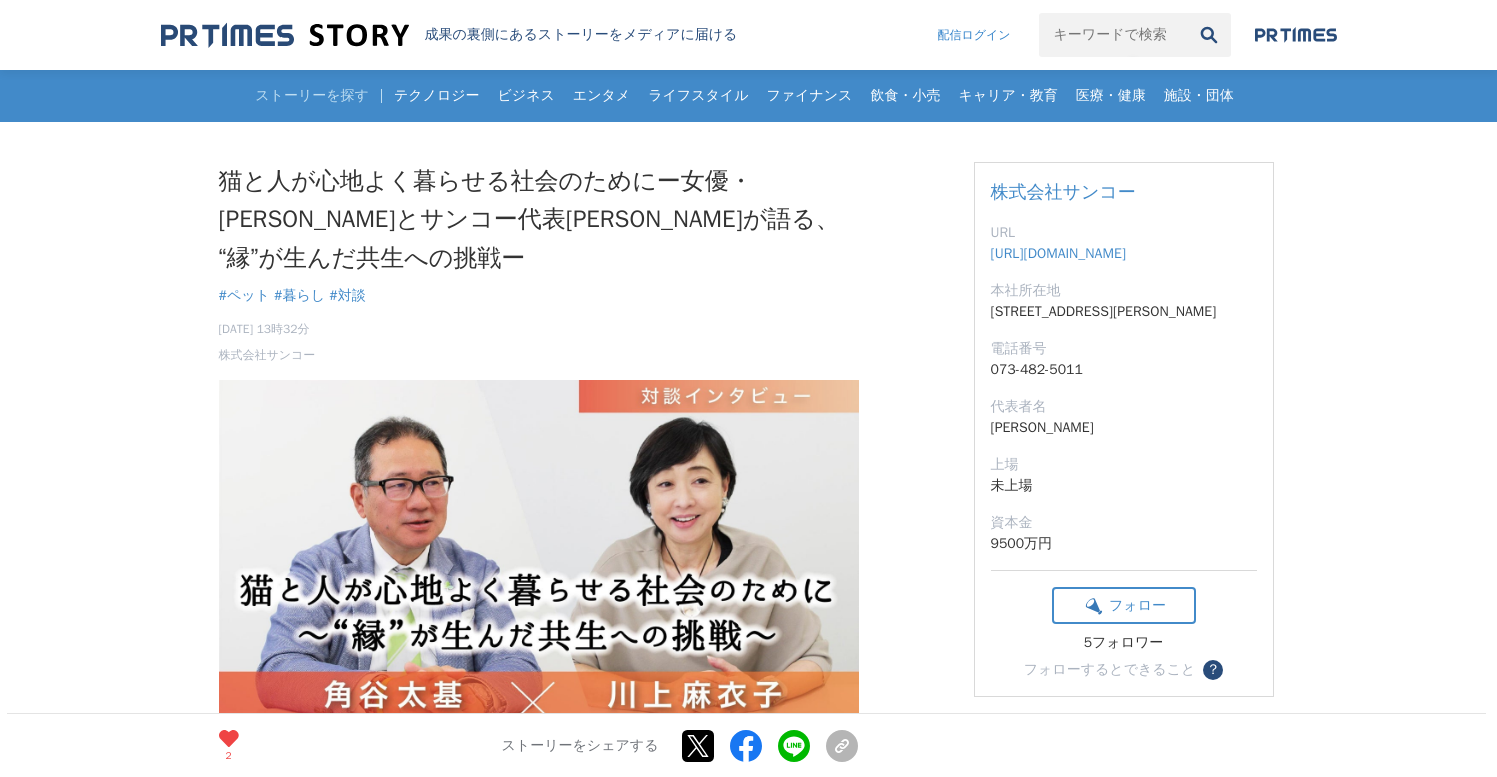 click on "猫と人が心地よく暮らせる社会のためにー女優・川上麻衣子さんとサンコー代表角谷が語る、“縁”が生んだ共生への挑戦ー" at bounding box center [539, 219] 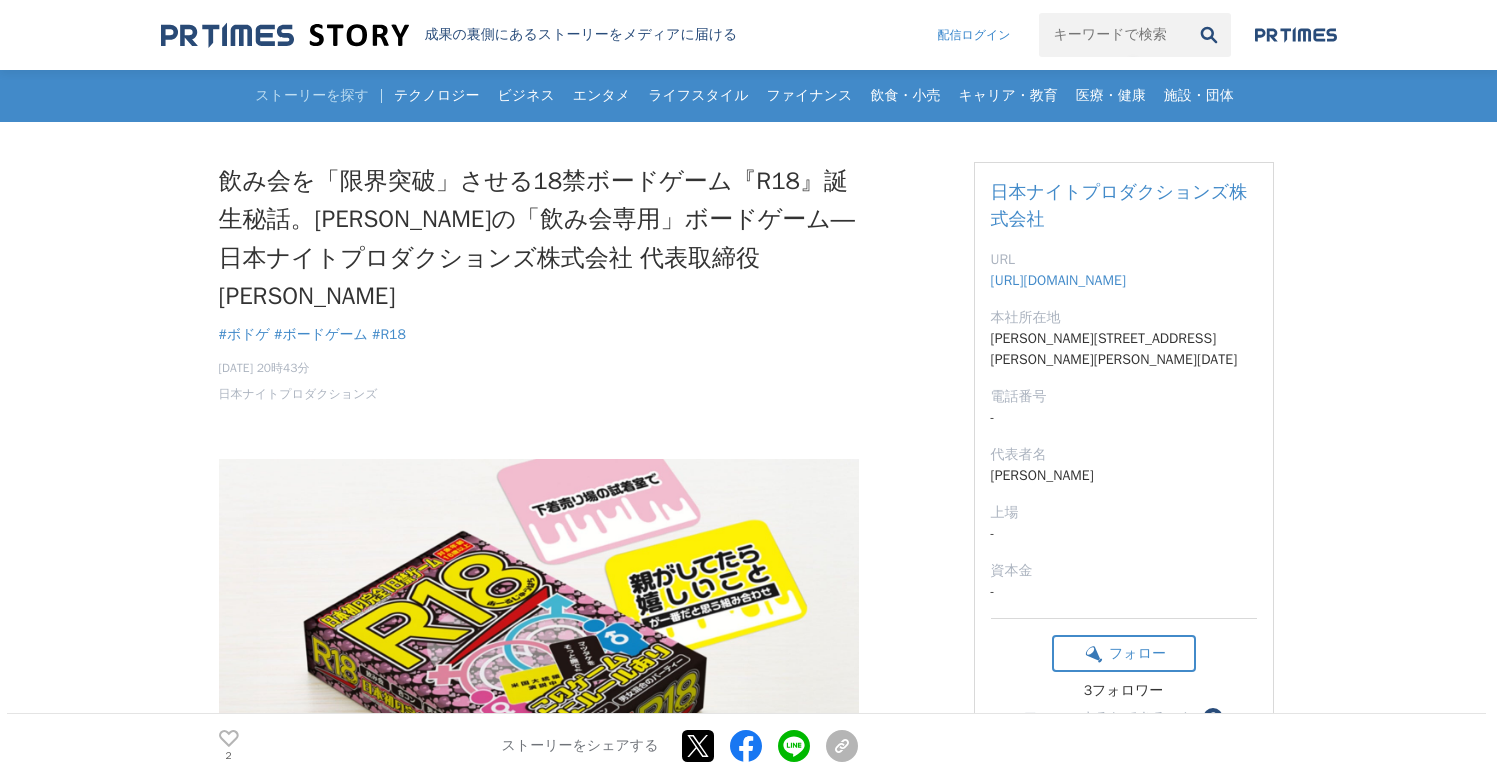 scroll, scrollTop: 0, scrollLeft: 0, axis: both 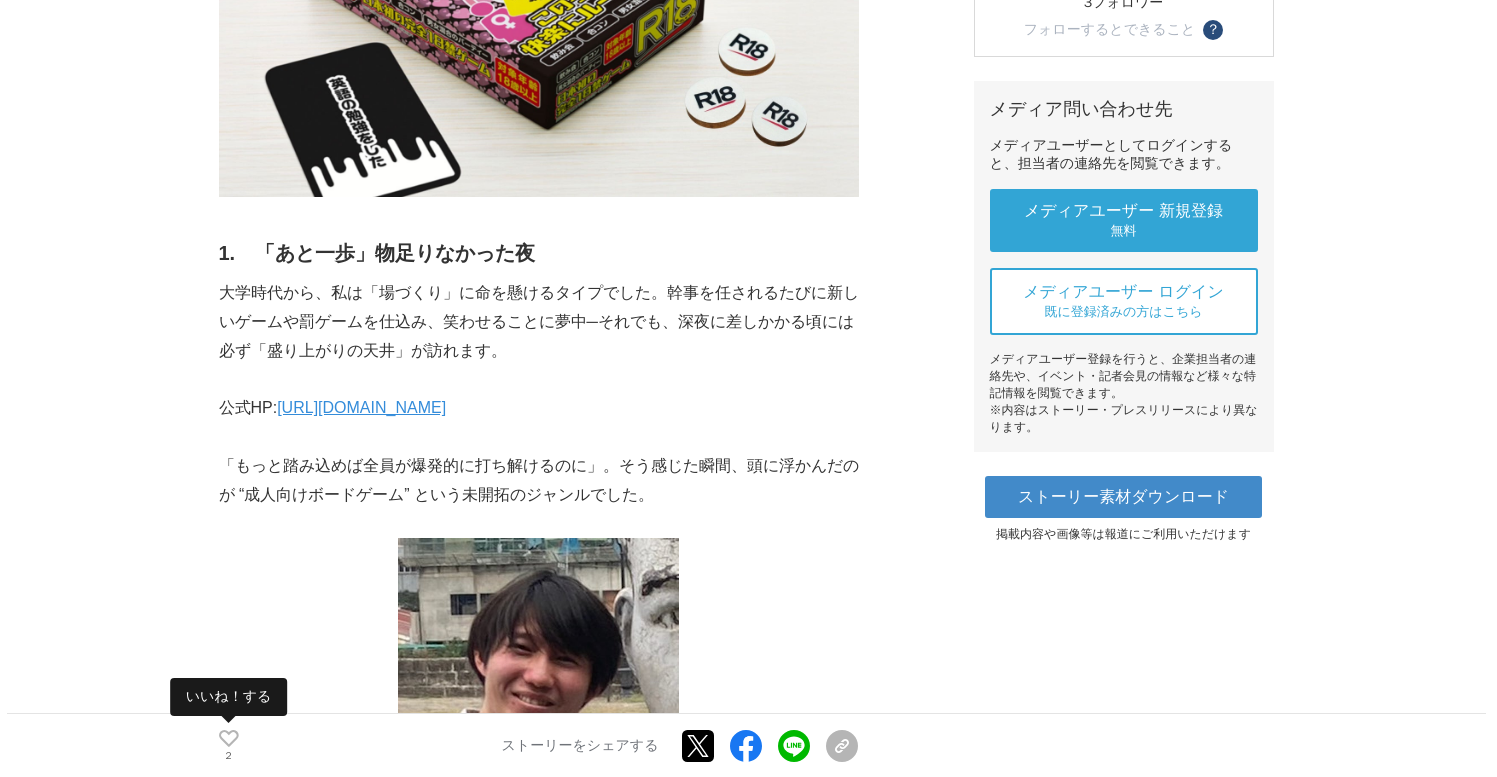 click 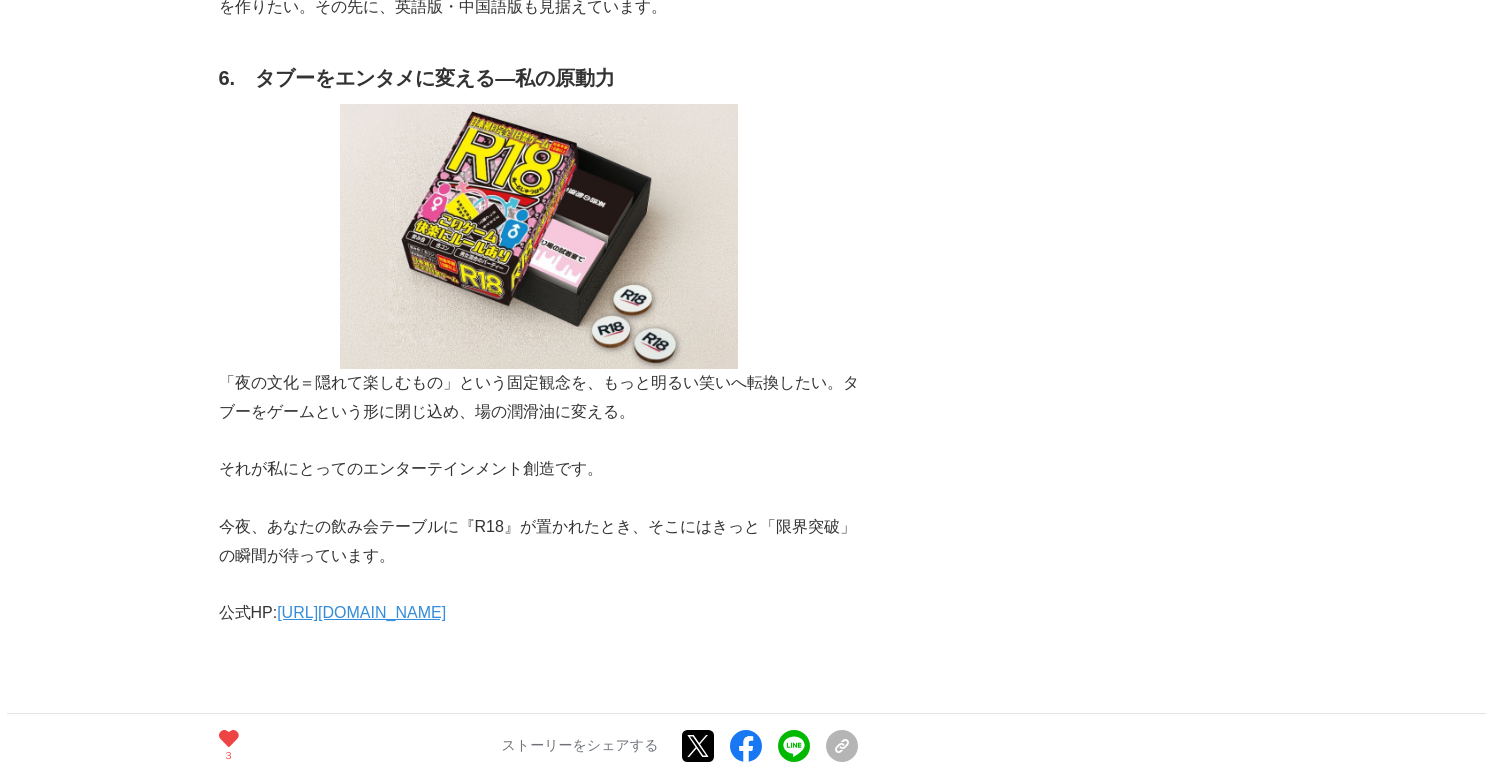 scroll, scrollTop: 3484, scrollLeft: 0, axis: vertical 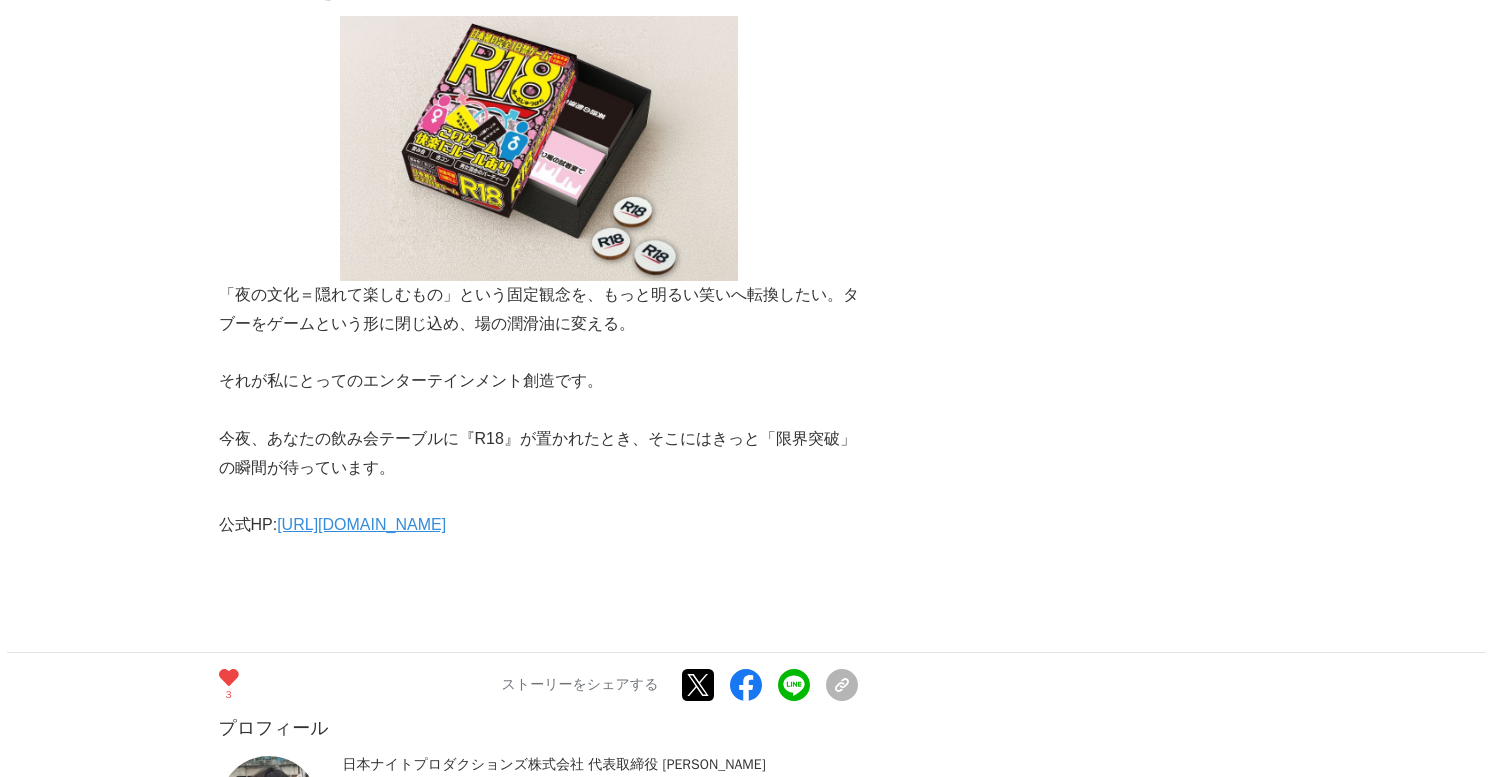 click on "公式HP:  https://japan-np.co.jp/archives/project/r18" at bounding box center [539, 525] 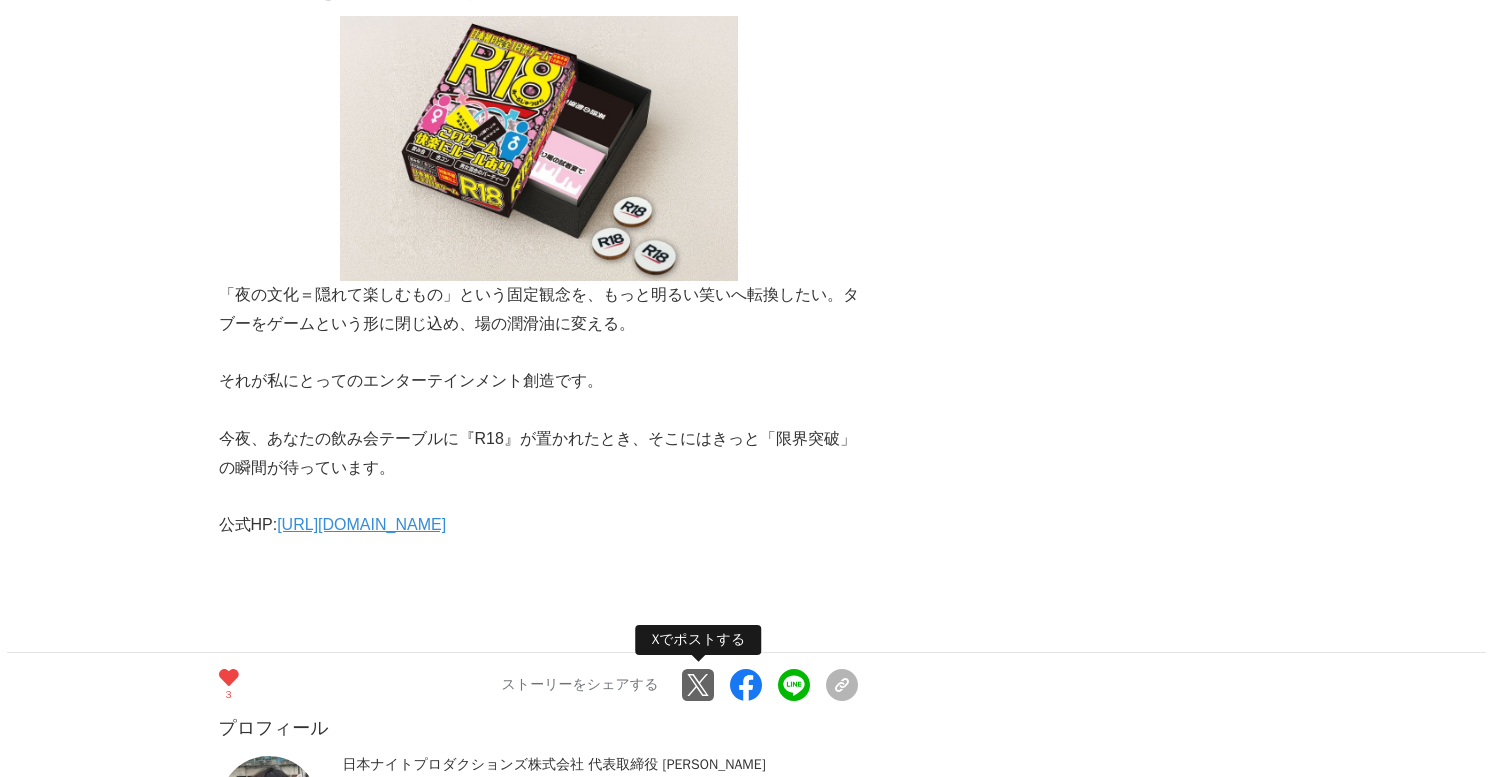 click at bounding box center [698, 685] 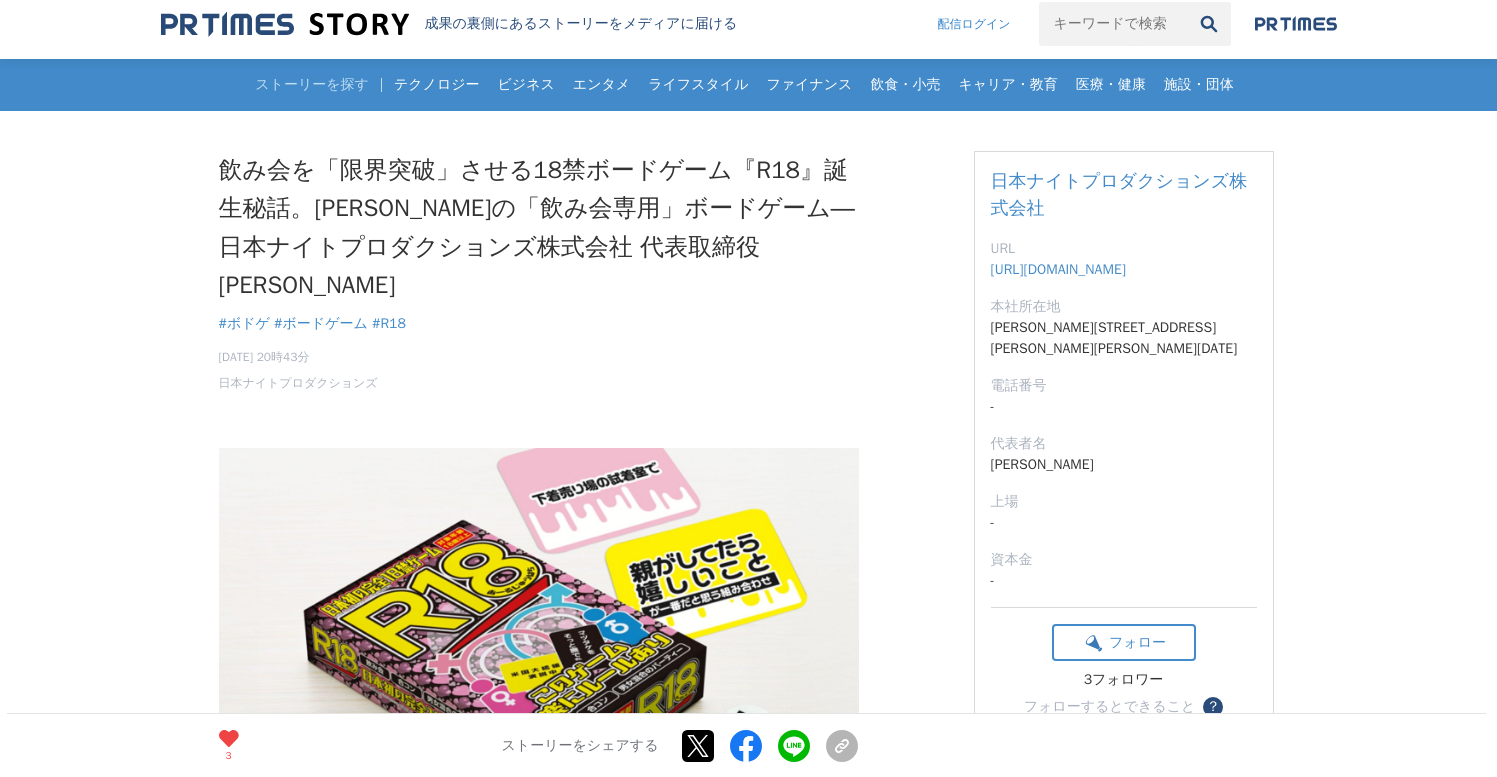 scroll, scrollTop: 0, scrollLeft: 0, axis: both 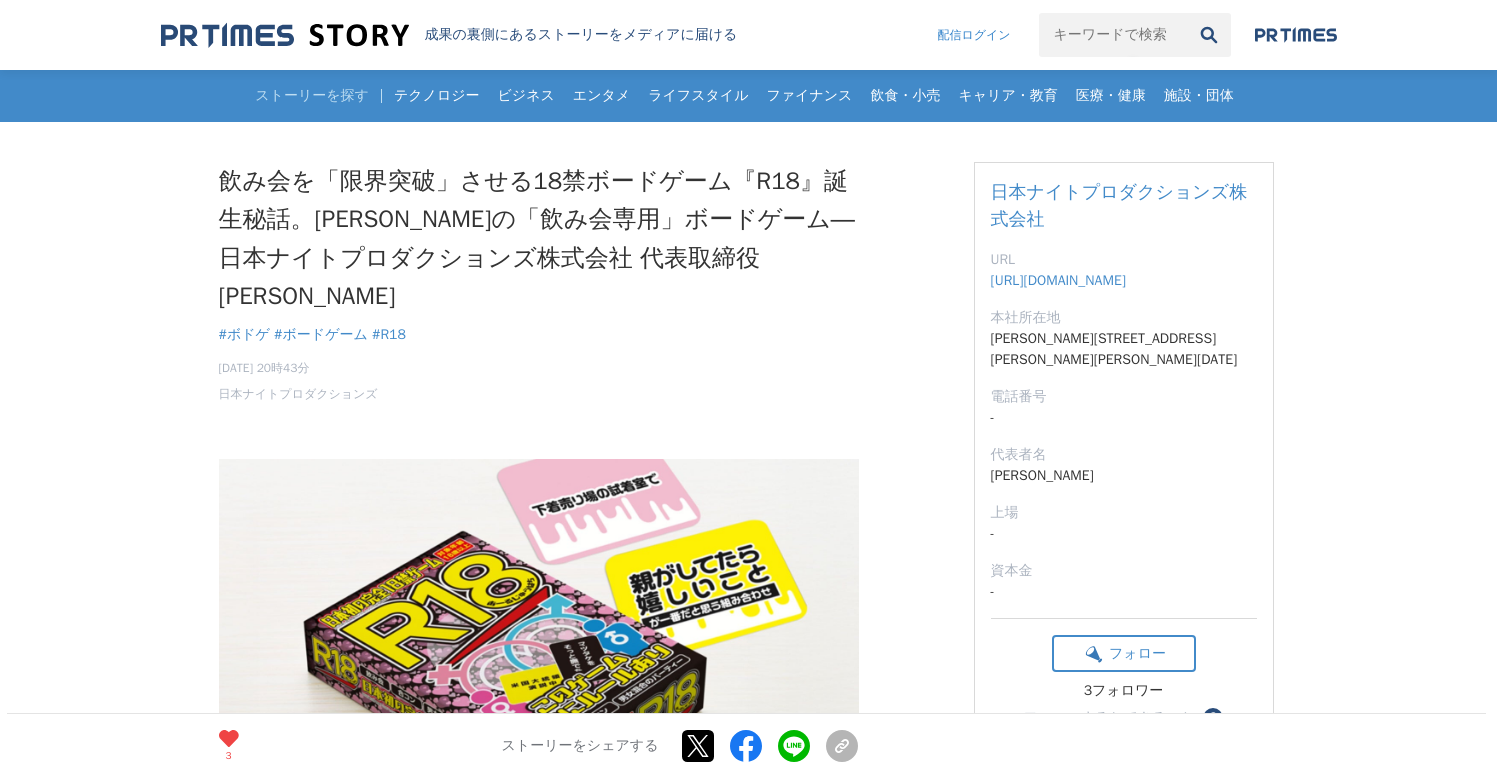 drag, startPoint x: 226, startPoint y: 161, endPoint x: 432, endPoint y: 291, distance: 243.58981 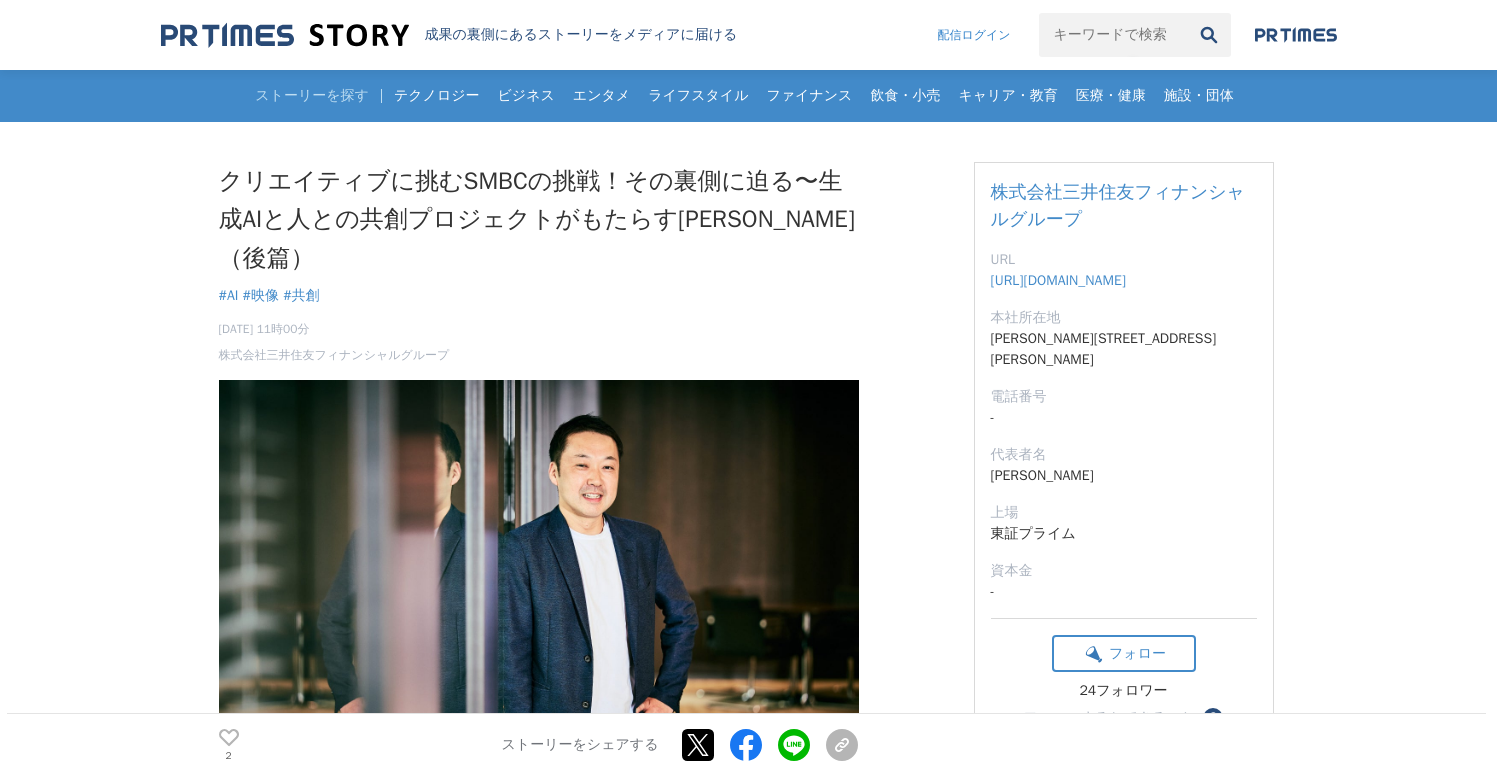 scroll, scrollTop: 0, scrollLeft: 0, axis: both 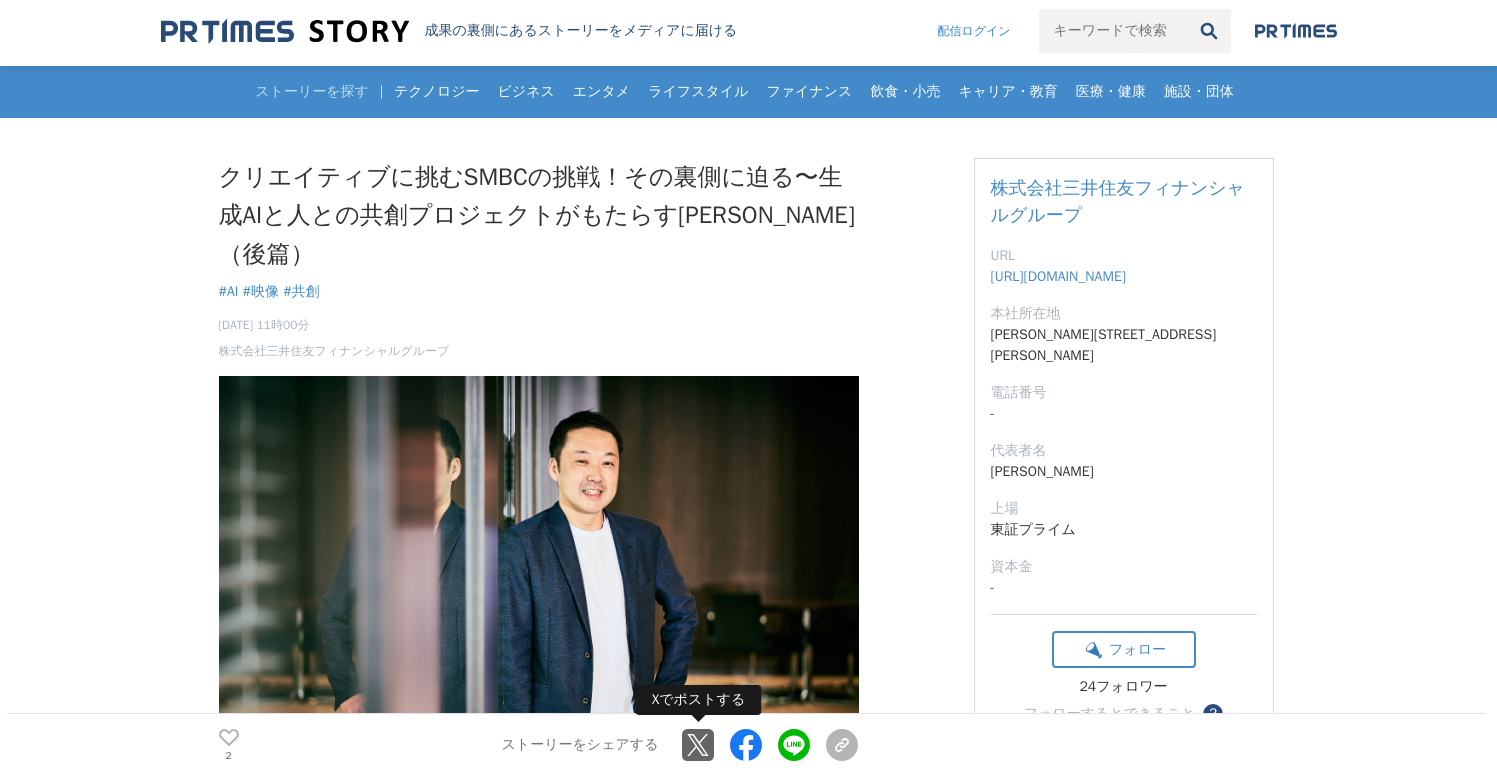 click at bounding box center (698, 746) 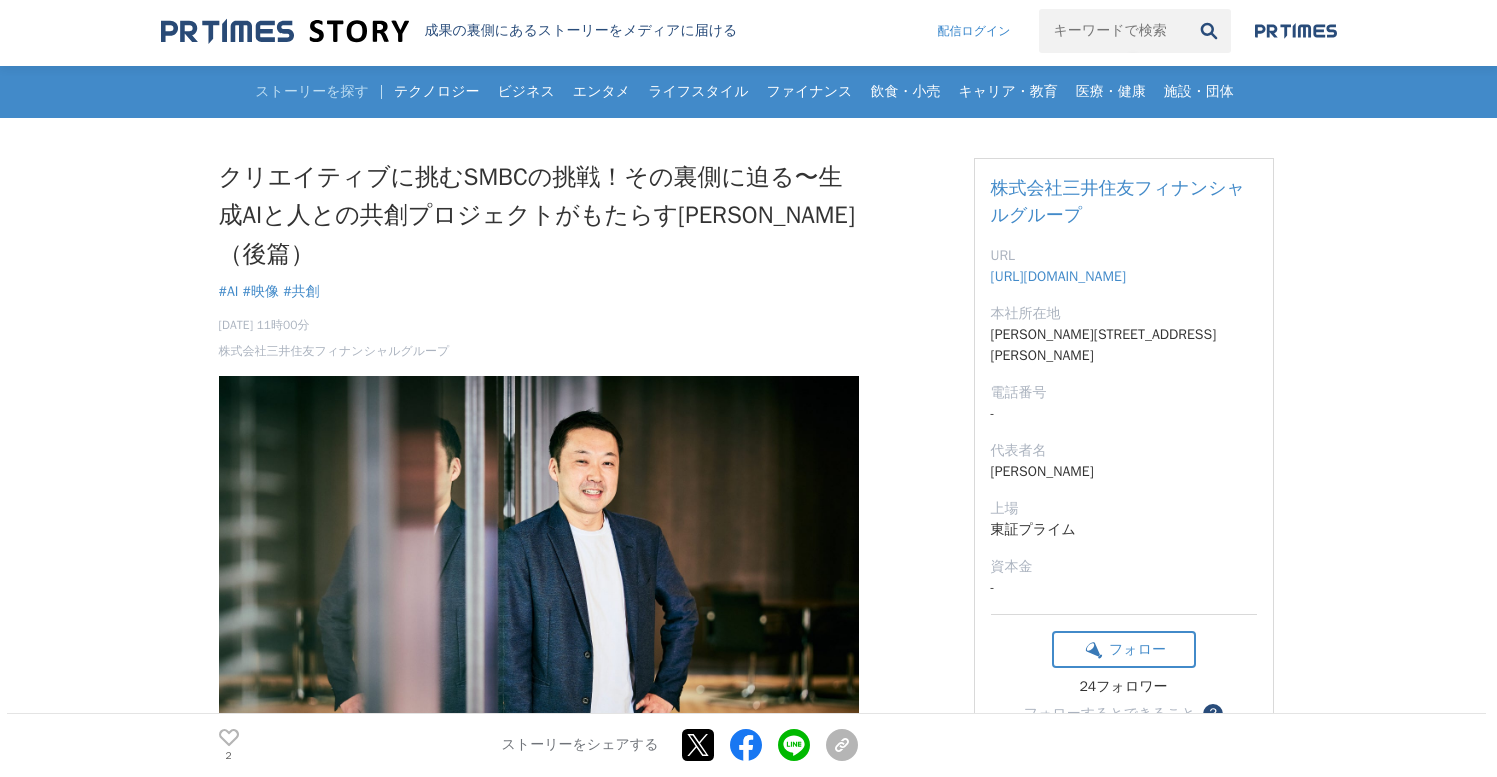 drag, startPoint x: 211, startPoint y: 160, endPoint x: 665, endPoint y: 280, distance: 469.5913 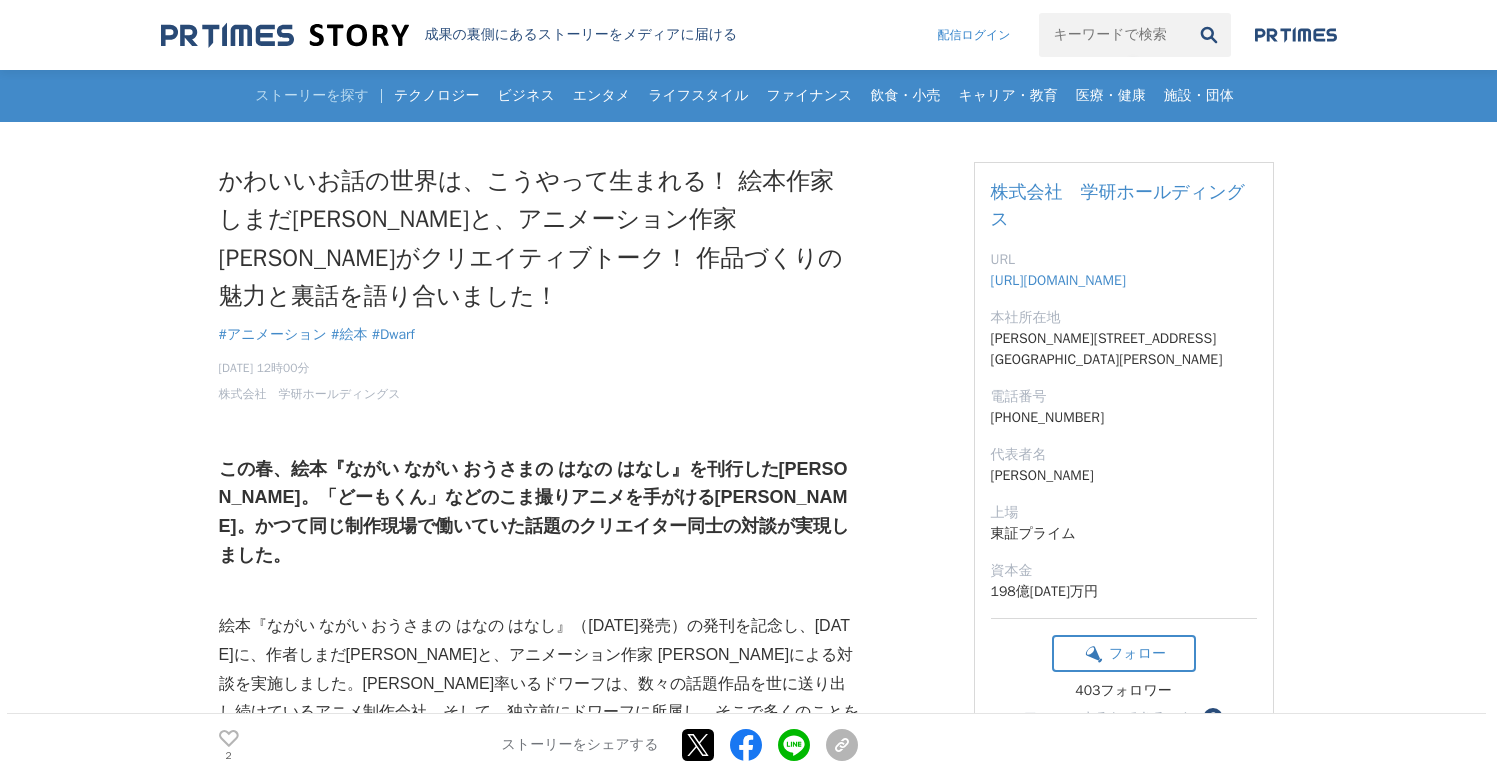scroll, scrollTop: 0, scrollLeft: 0, axis: both 